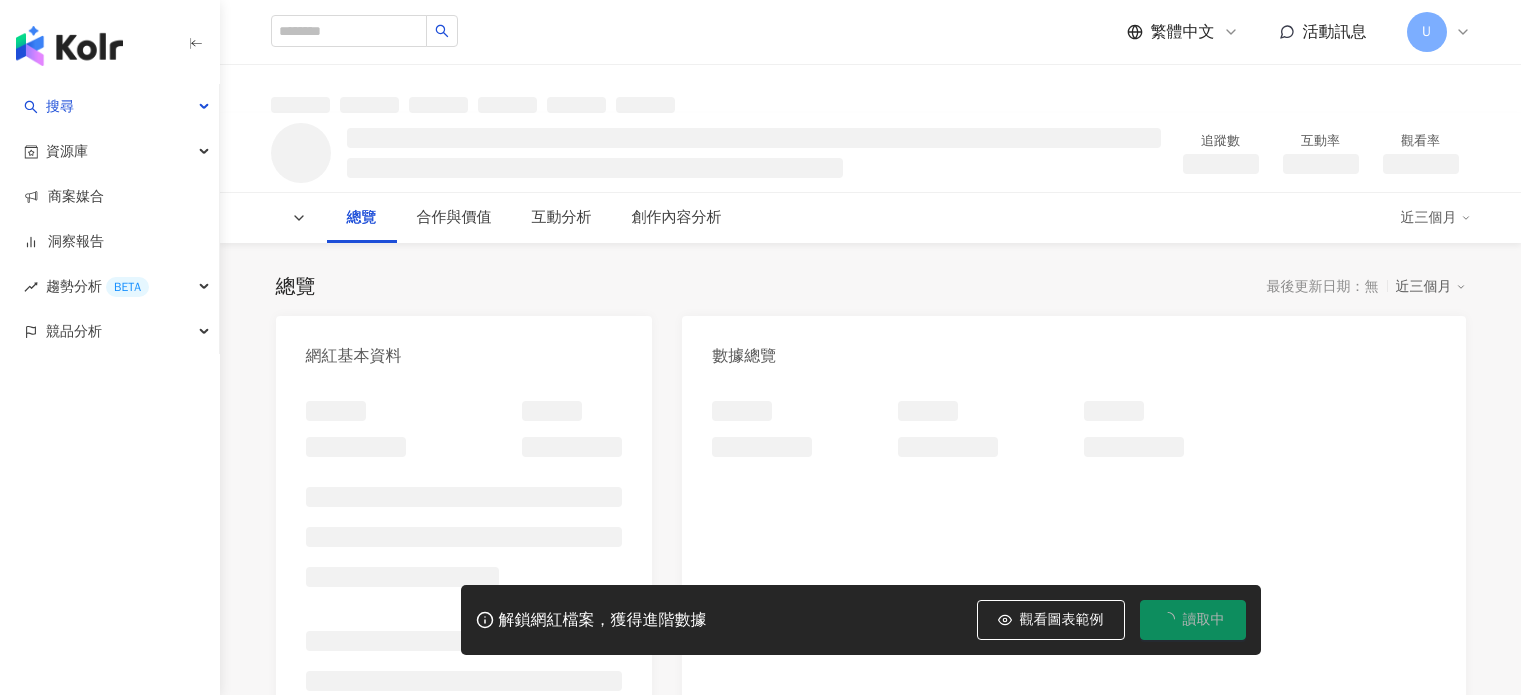 scroll, scrollTop: 0, scrollLeft: 0, axis: both 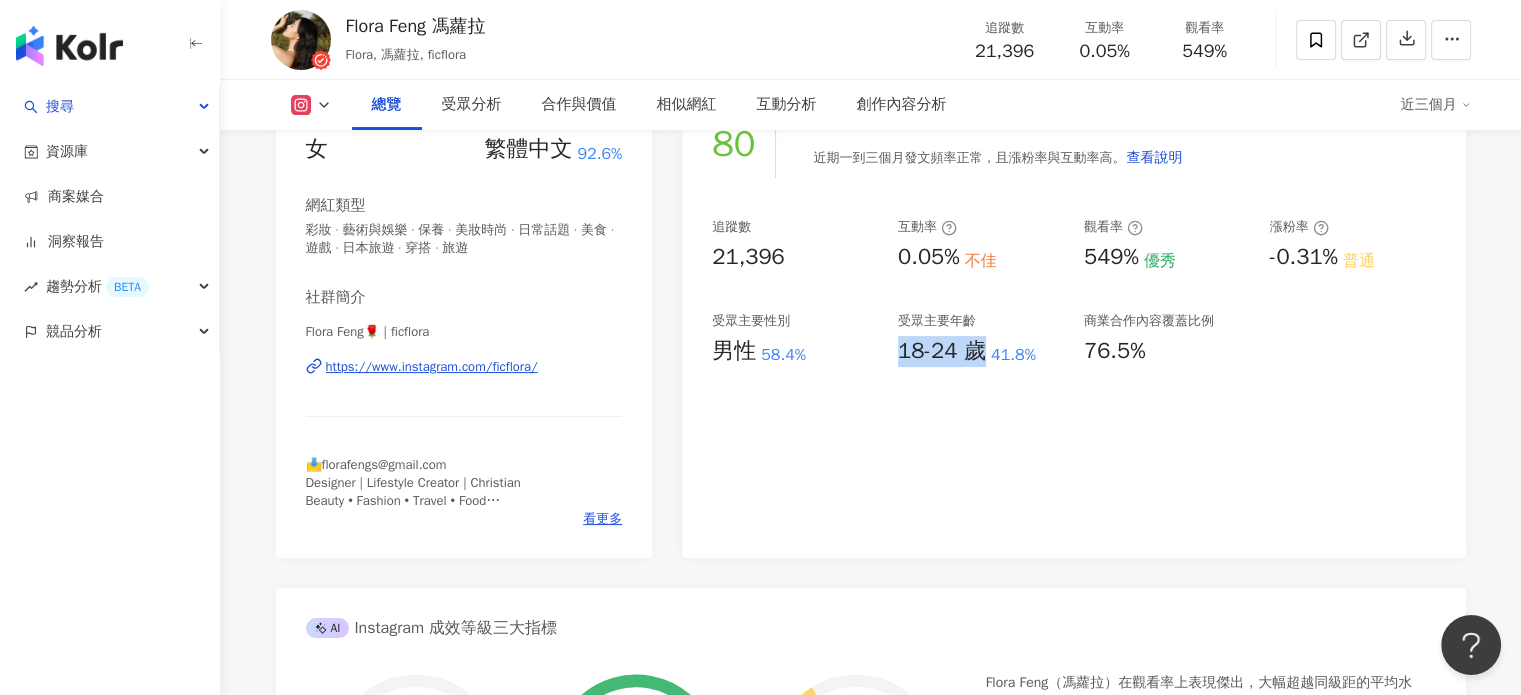 drag, startPoint x: 900, startPoint y: 355, endPoint x: 981, endPoint y: 345, distance: 81.61495 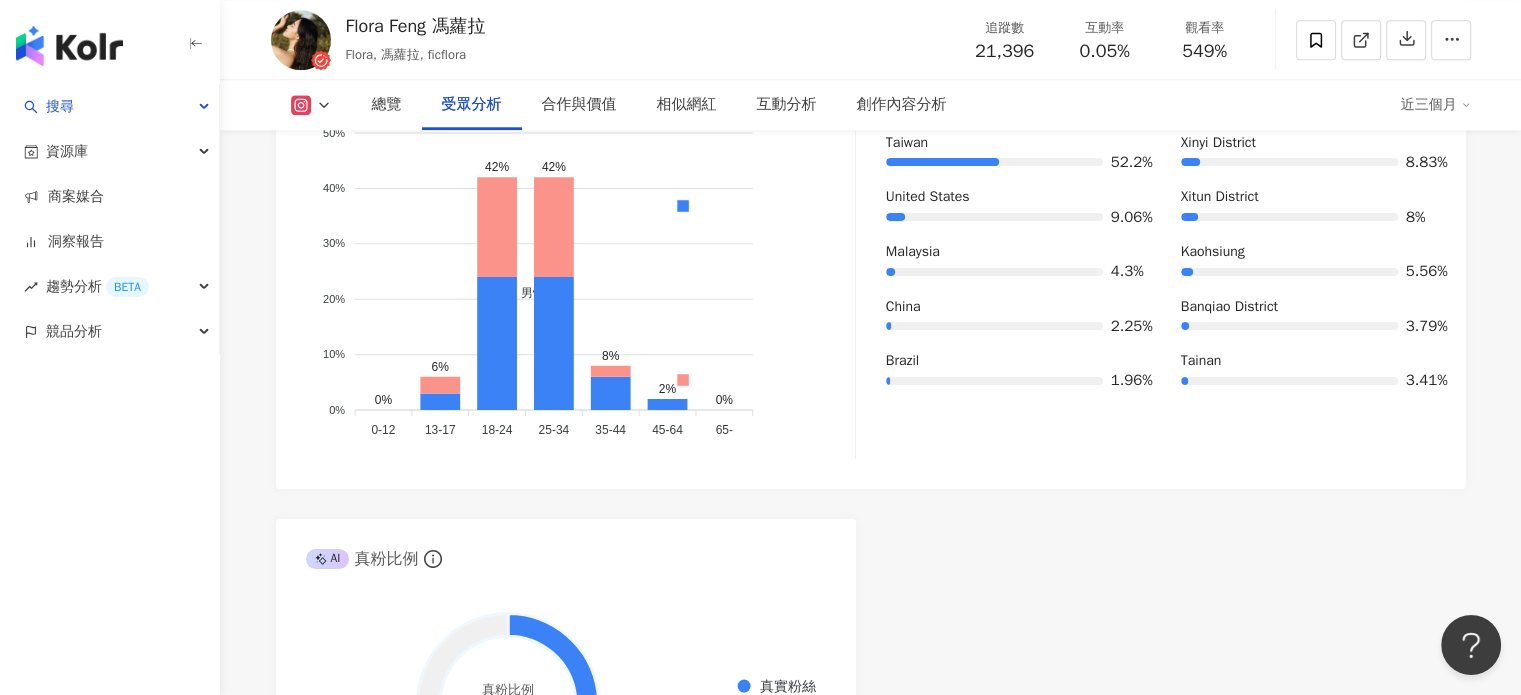 scroll, scrollTop: 1973, scrollLeft: 0, axis: vertical 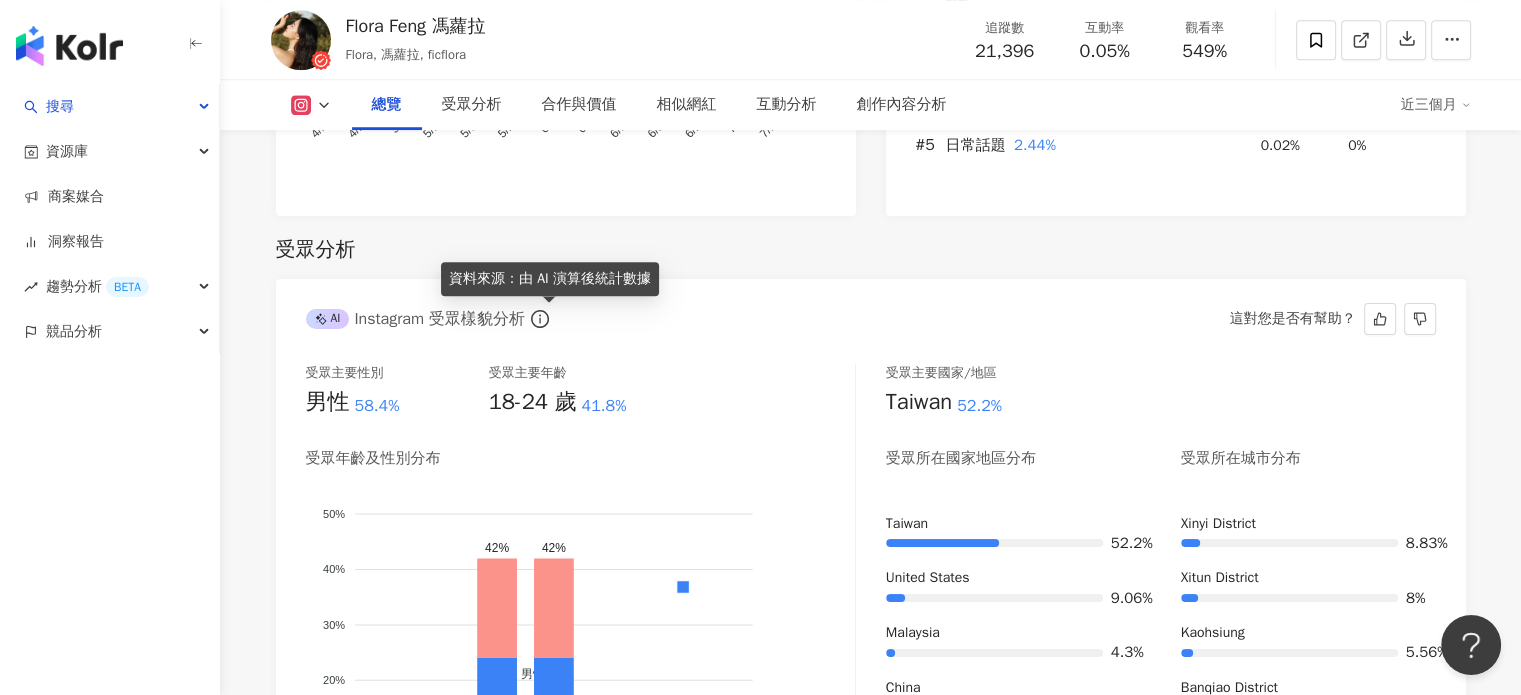 click 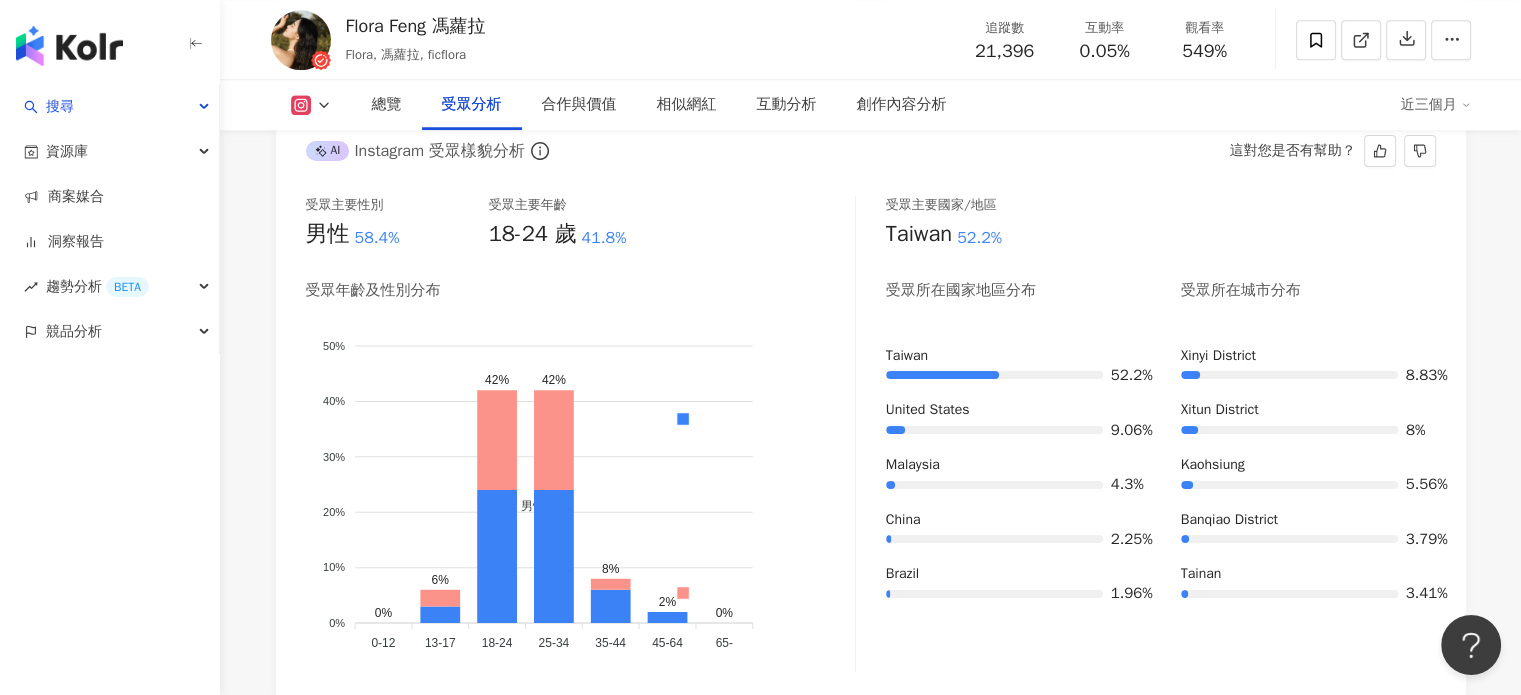 scroll, scrollTop: 1806, scrollLeft: 0, axis: vertical 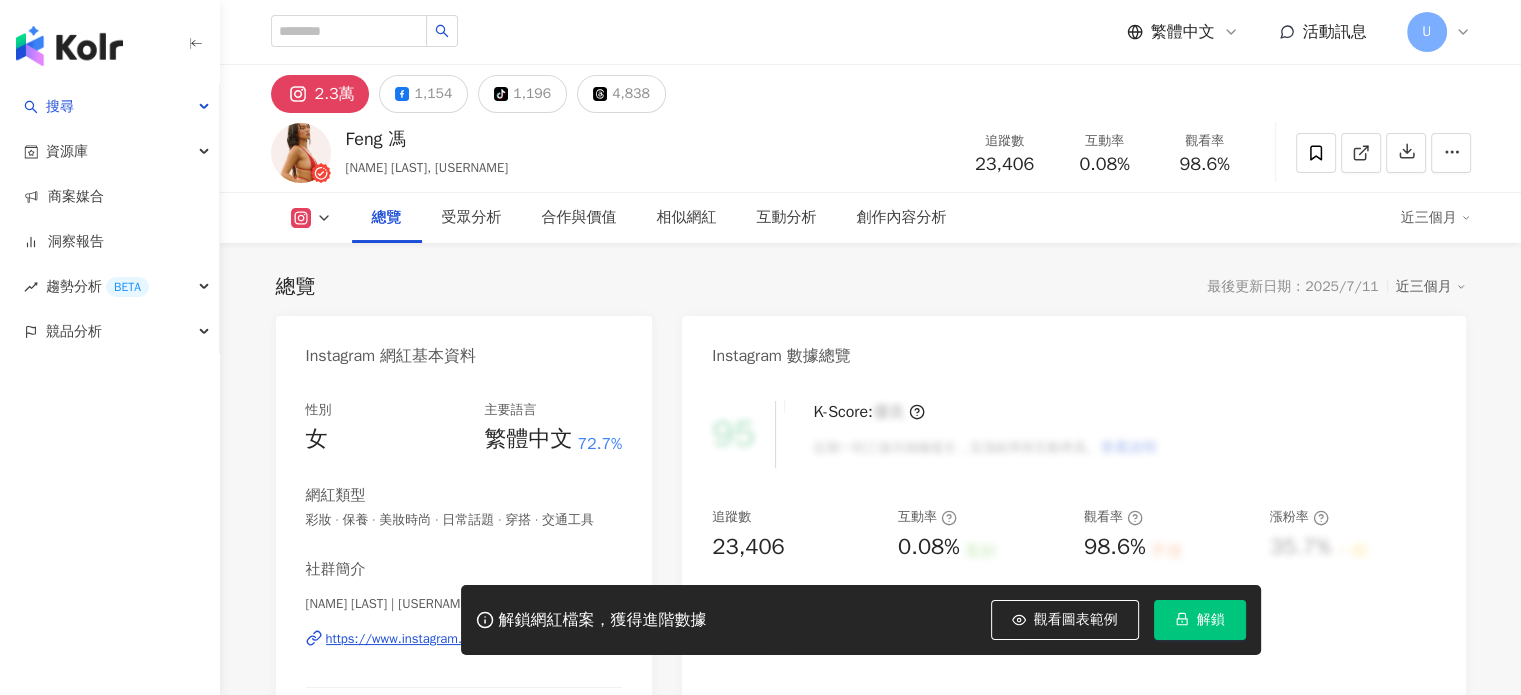 click on "解鎖" at bounding box center (1200, 620) 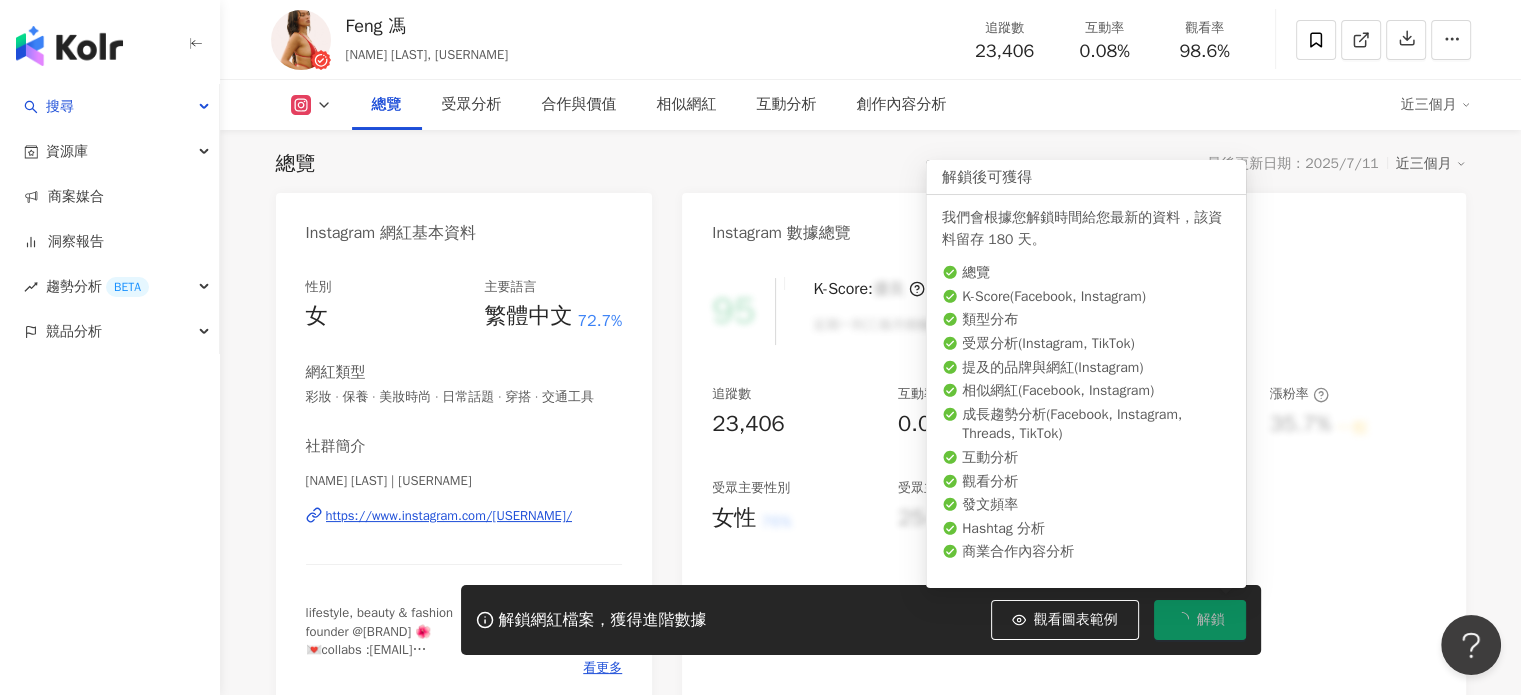 scroll, scrollTop: 0, scrollLeft: 0, axis: both 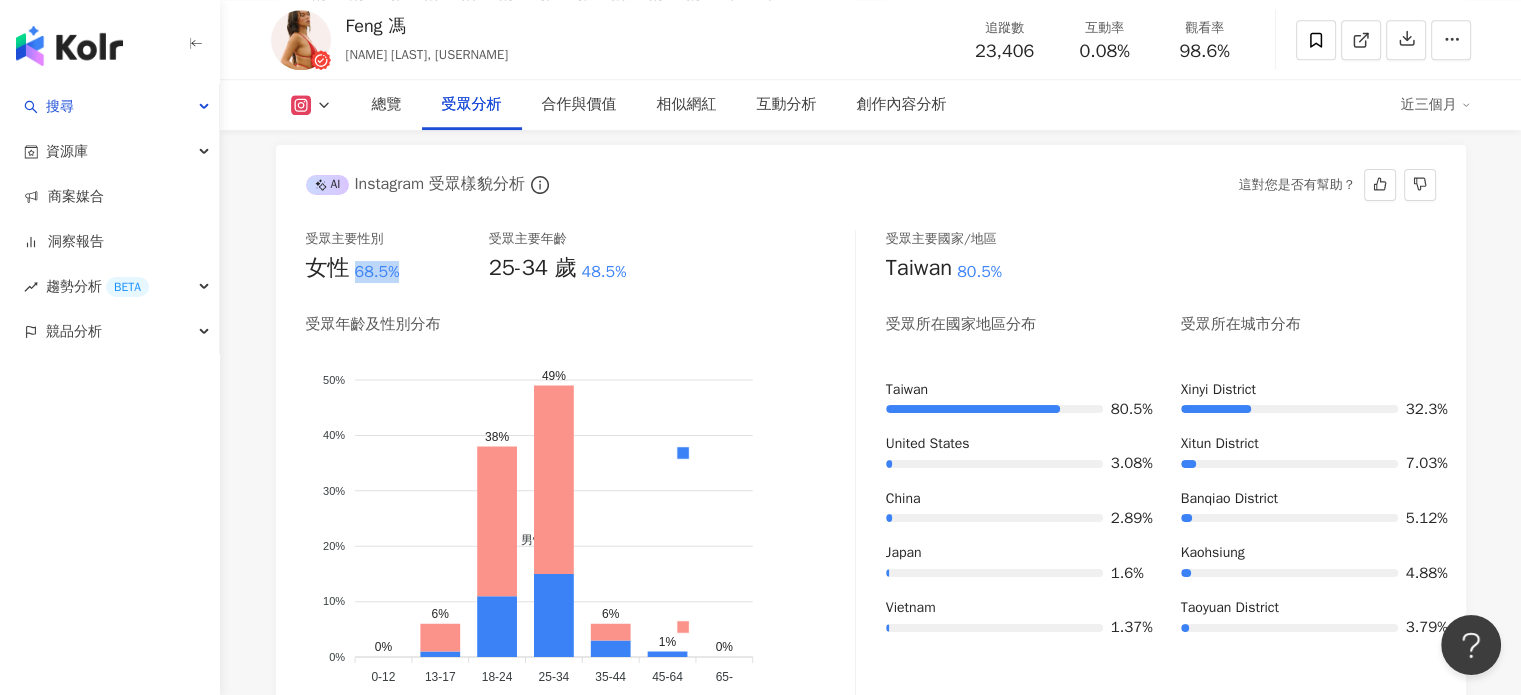 drag, startPoint x: 373, startPoint y: 291, endPoint x: 663, endPoint y: 166, distance: 315.79266 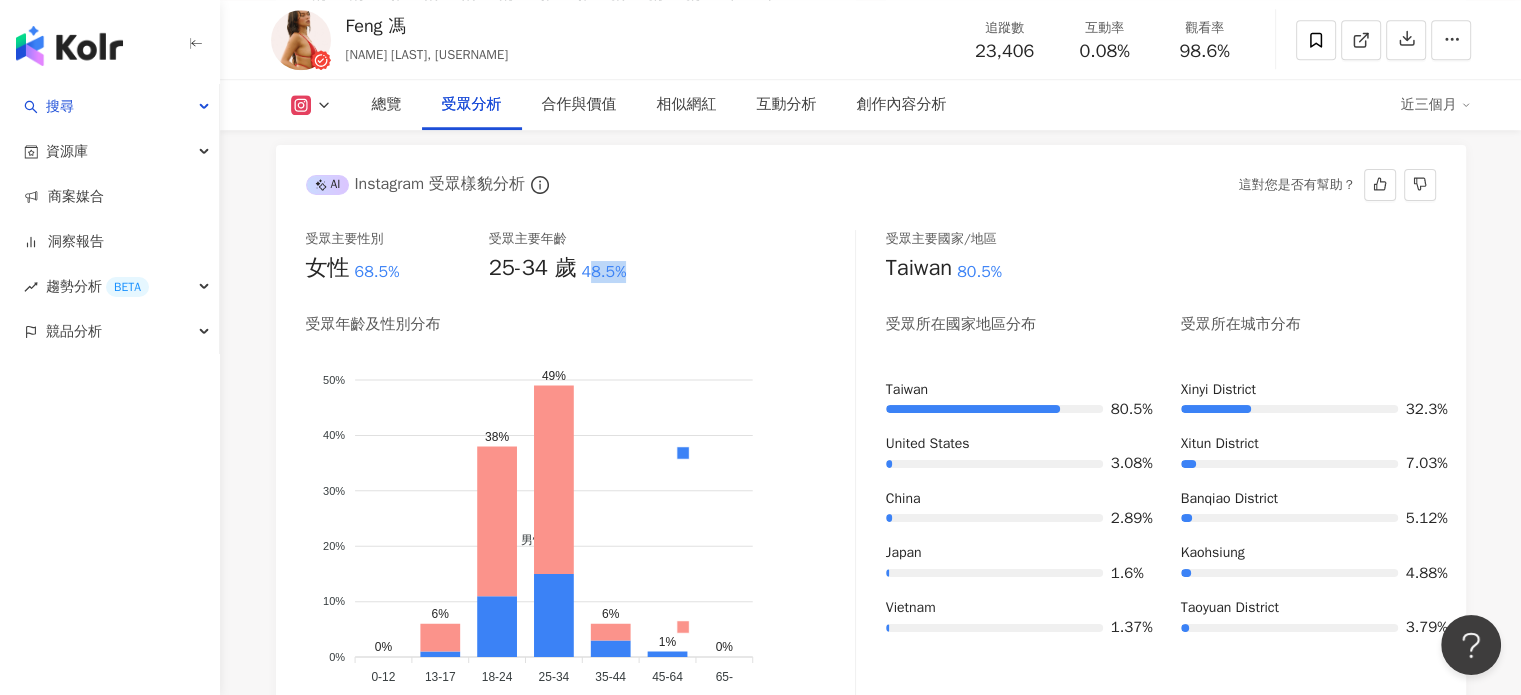 drag, startPoint x: 585, startPoint y: 287, endPoint x: 631, endPoint y: 279, distance: 46.69047 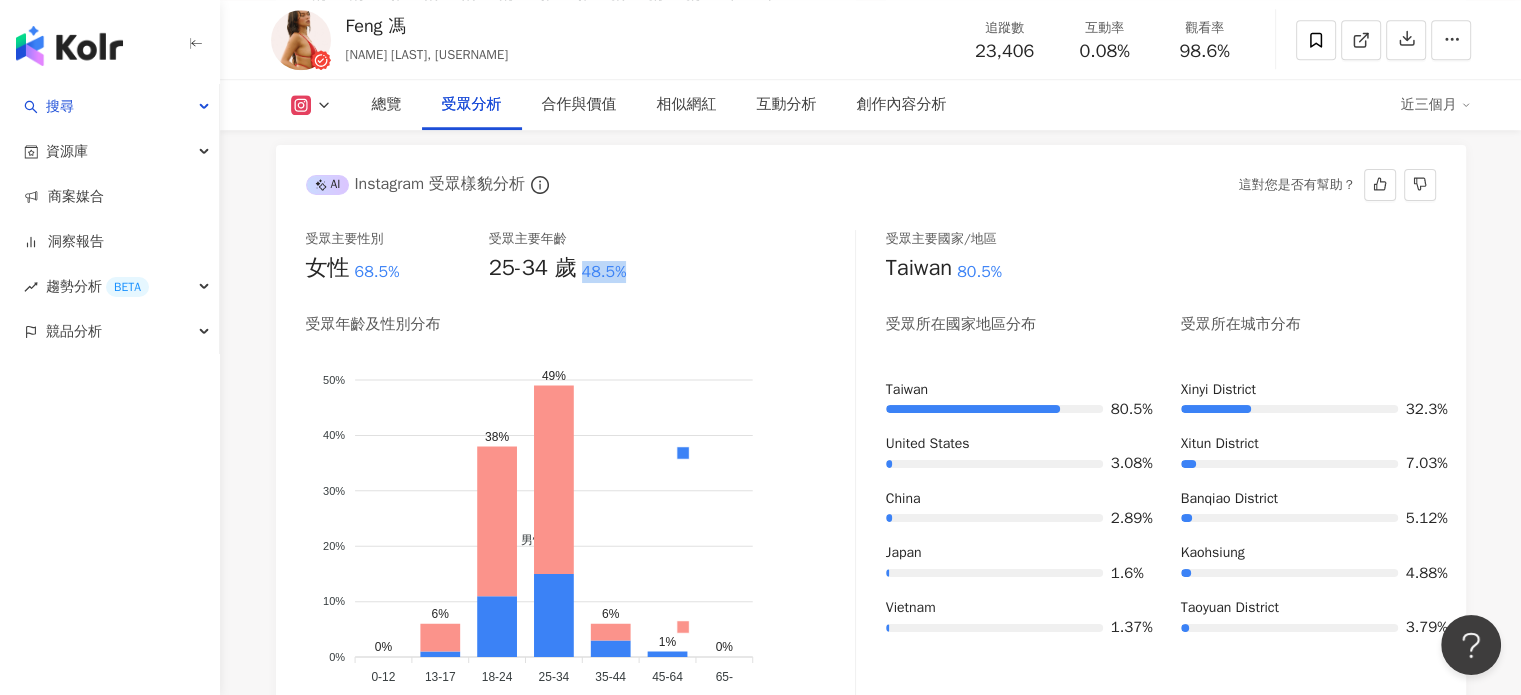 drag, startPoint x: 586, startPoint y: 291, endPoint x: 656, endPoint y: 216, distance: 102.59142 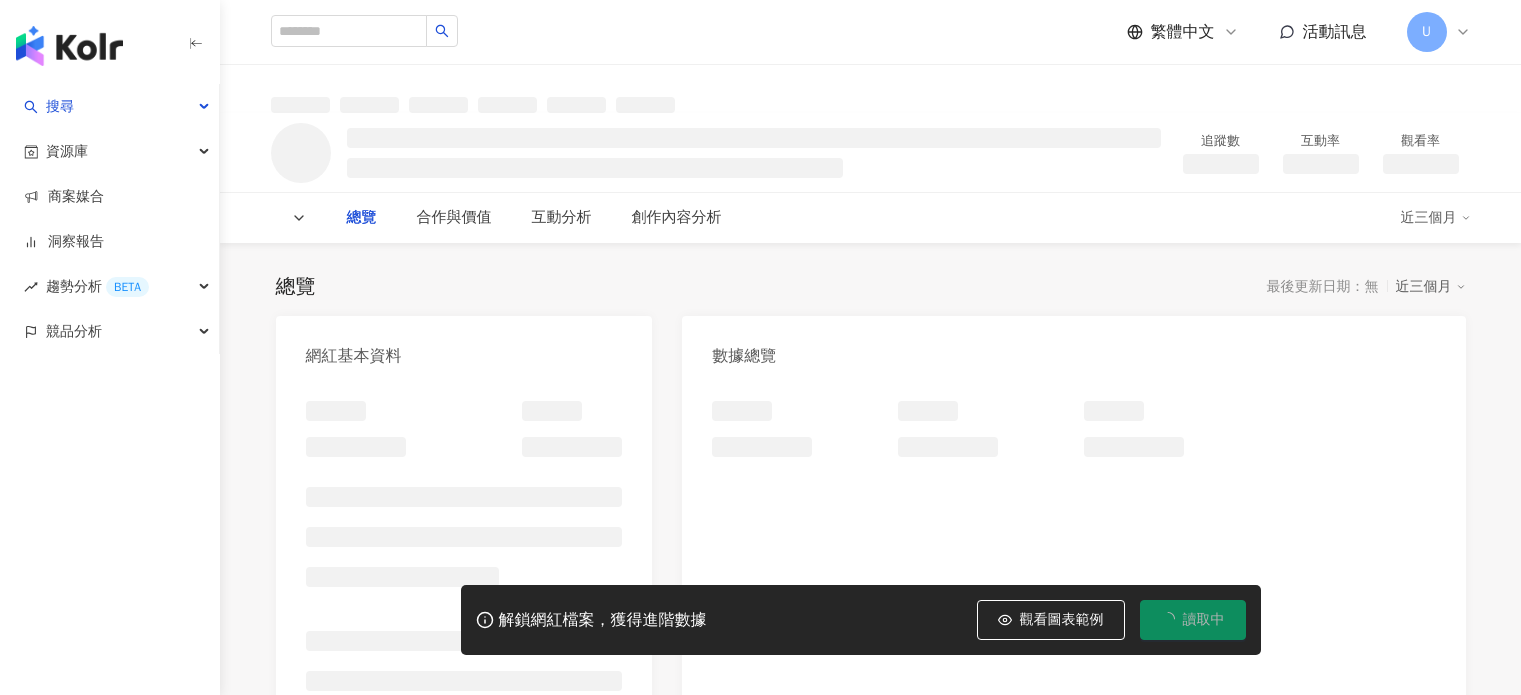 scroll, scrollTop: 0, scrollLeft: 0, axis: both 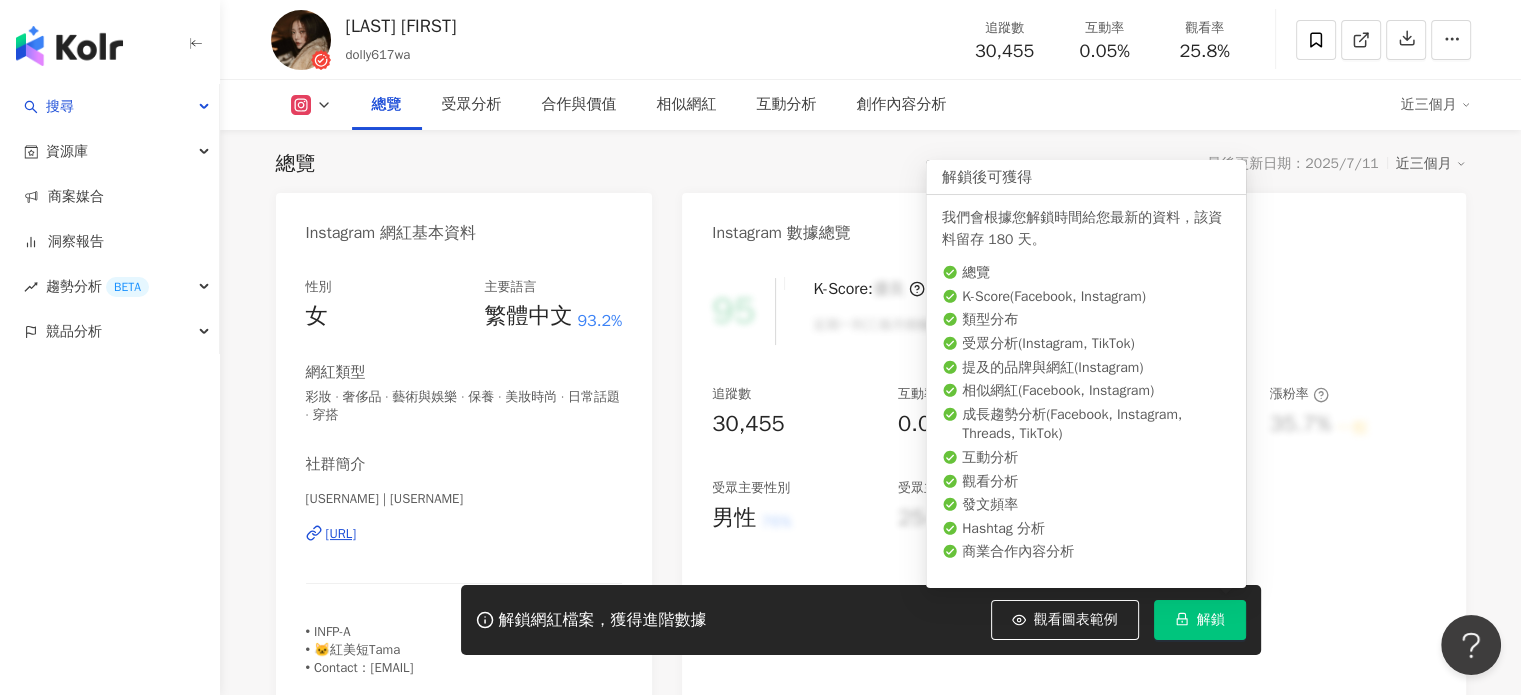 click on "解鎖" at bounding box center [1211, 620] 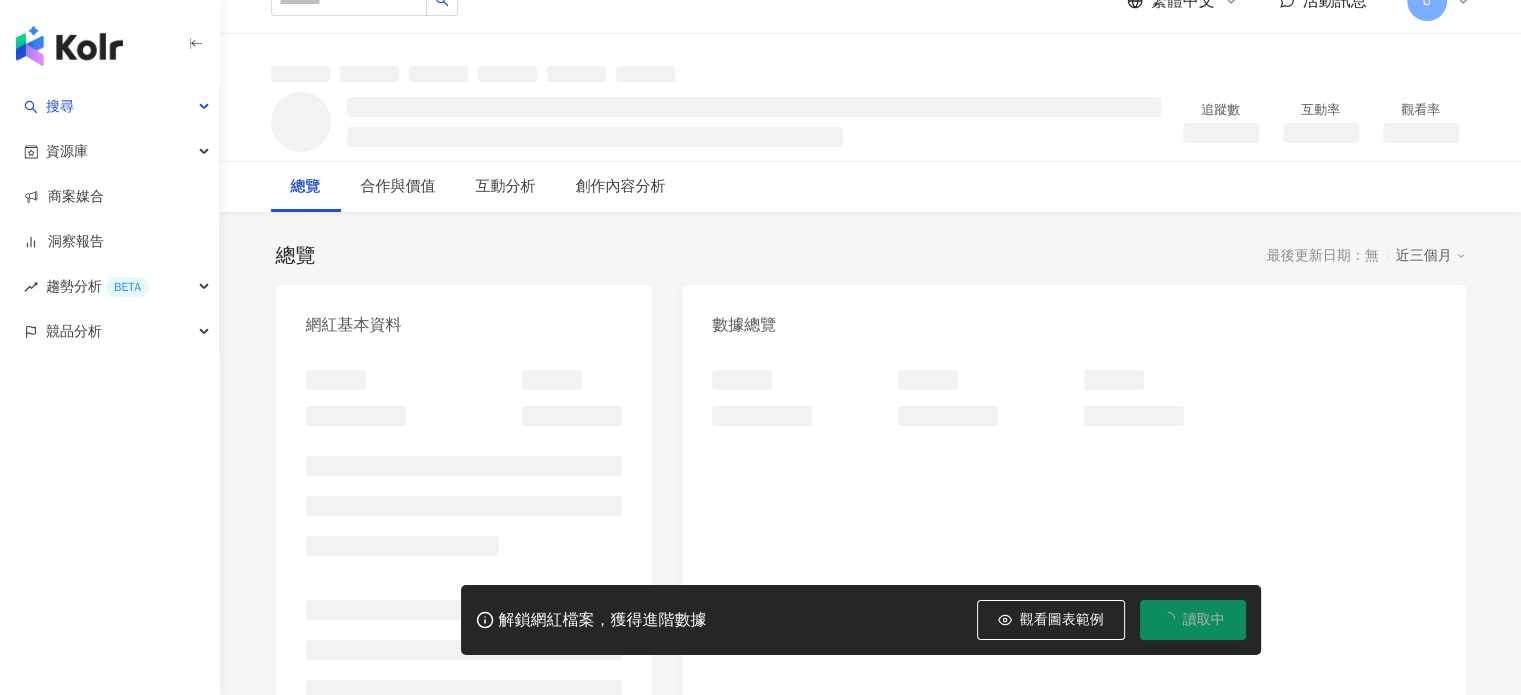 scroll, scrollTop: 194, scrollLeft: 0, axis: vertical 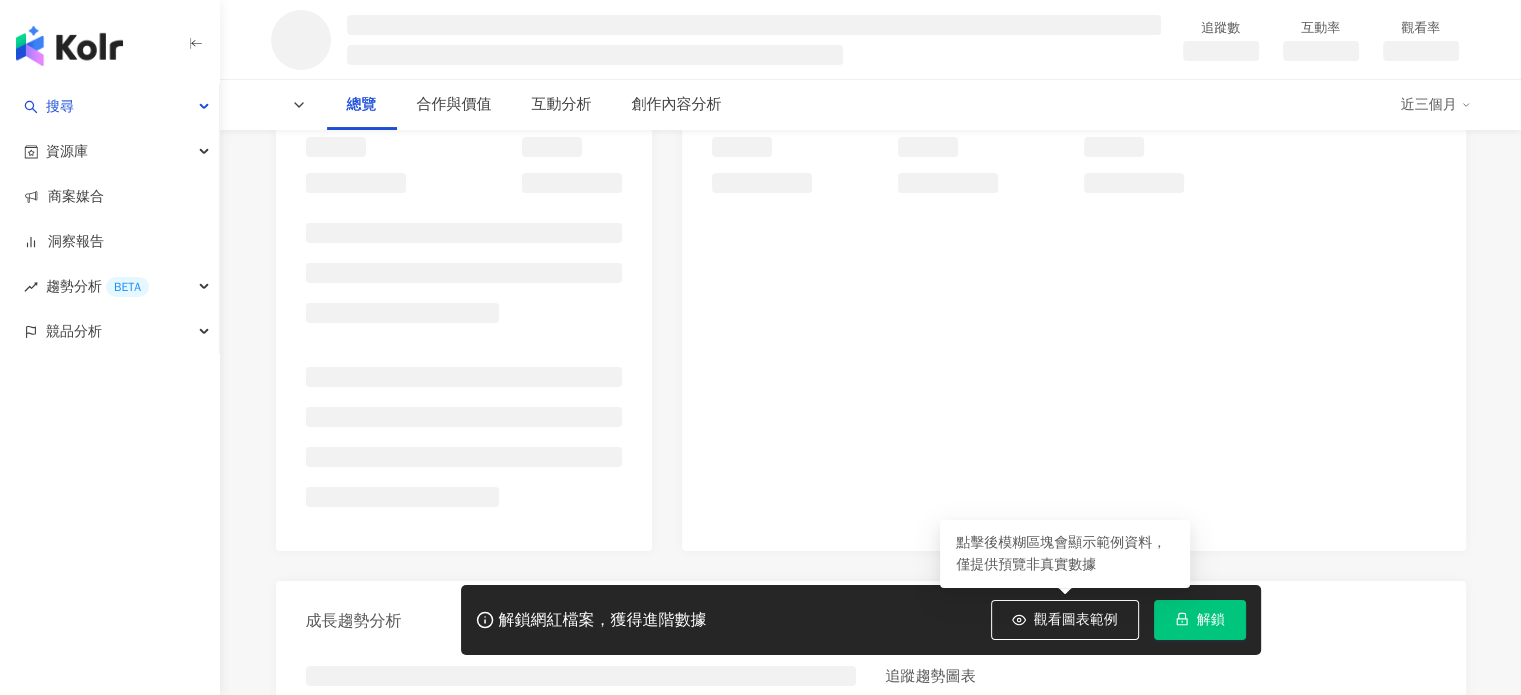 click on "解鎖" at bounding box center (1200, 620) 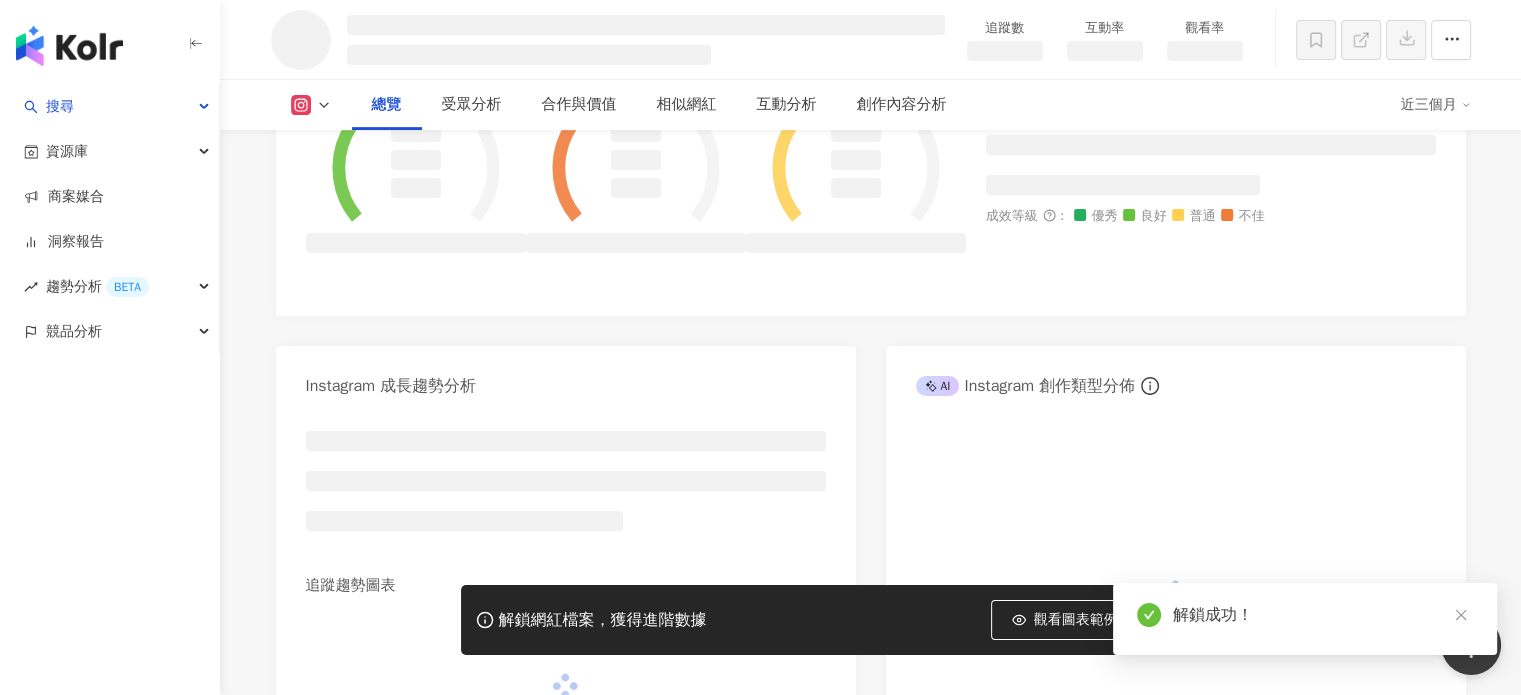scroll, scrollTop: 848, scrollLeft: 0, axis: vertical 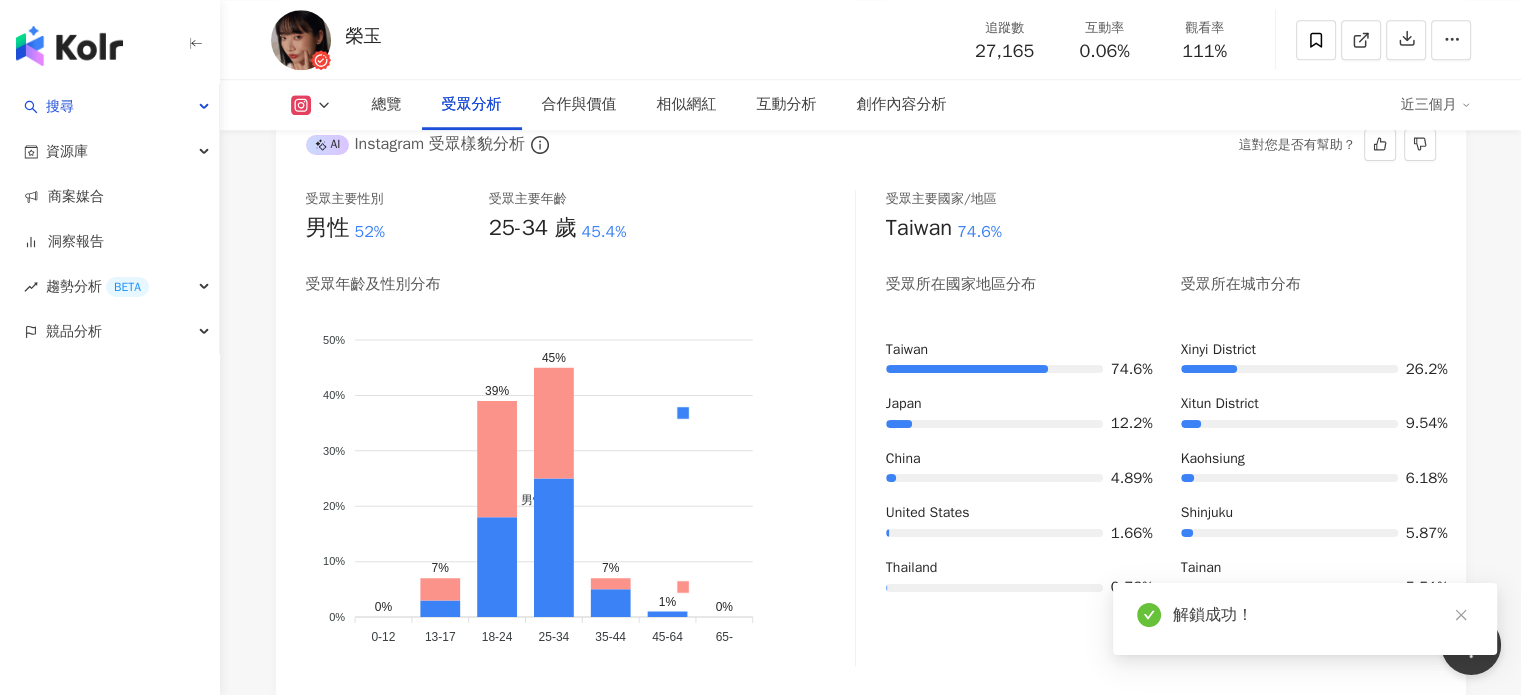 drag, startPoint x: 360, startPoint y: 239, endPoint x: 392, endPoint y: 230, distance: 33.24154 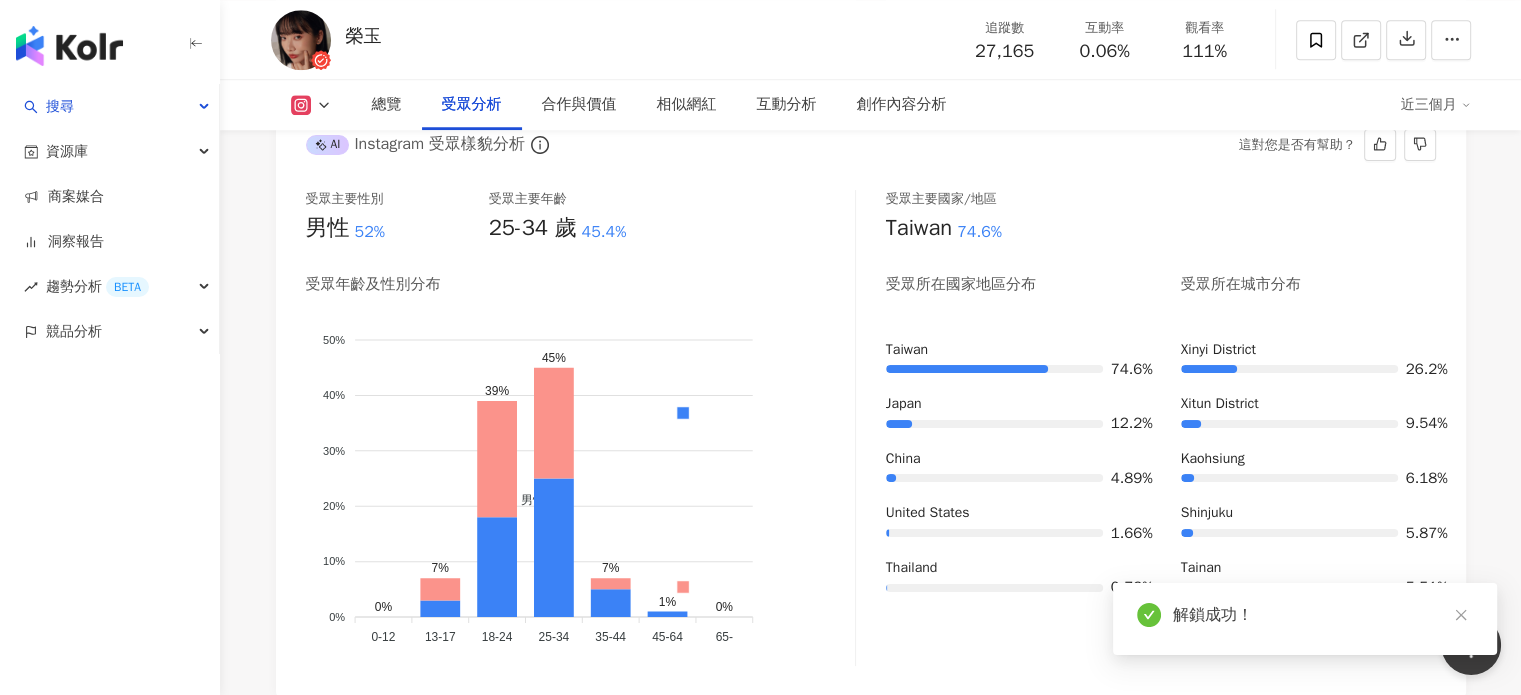 click on "男性 52%" at bounding box center [397, 228] 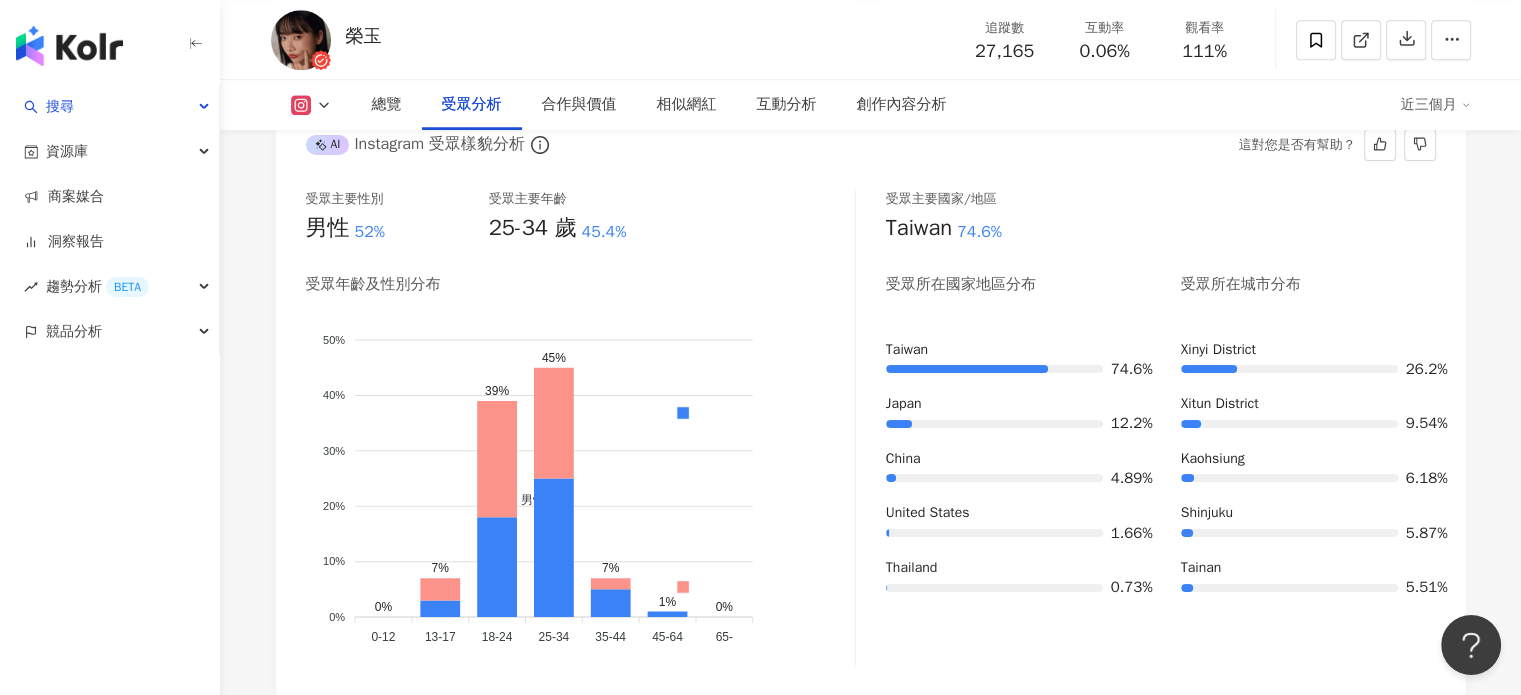 click on "Instagram 網紅基本資料" at bounding box center [391, -1440] 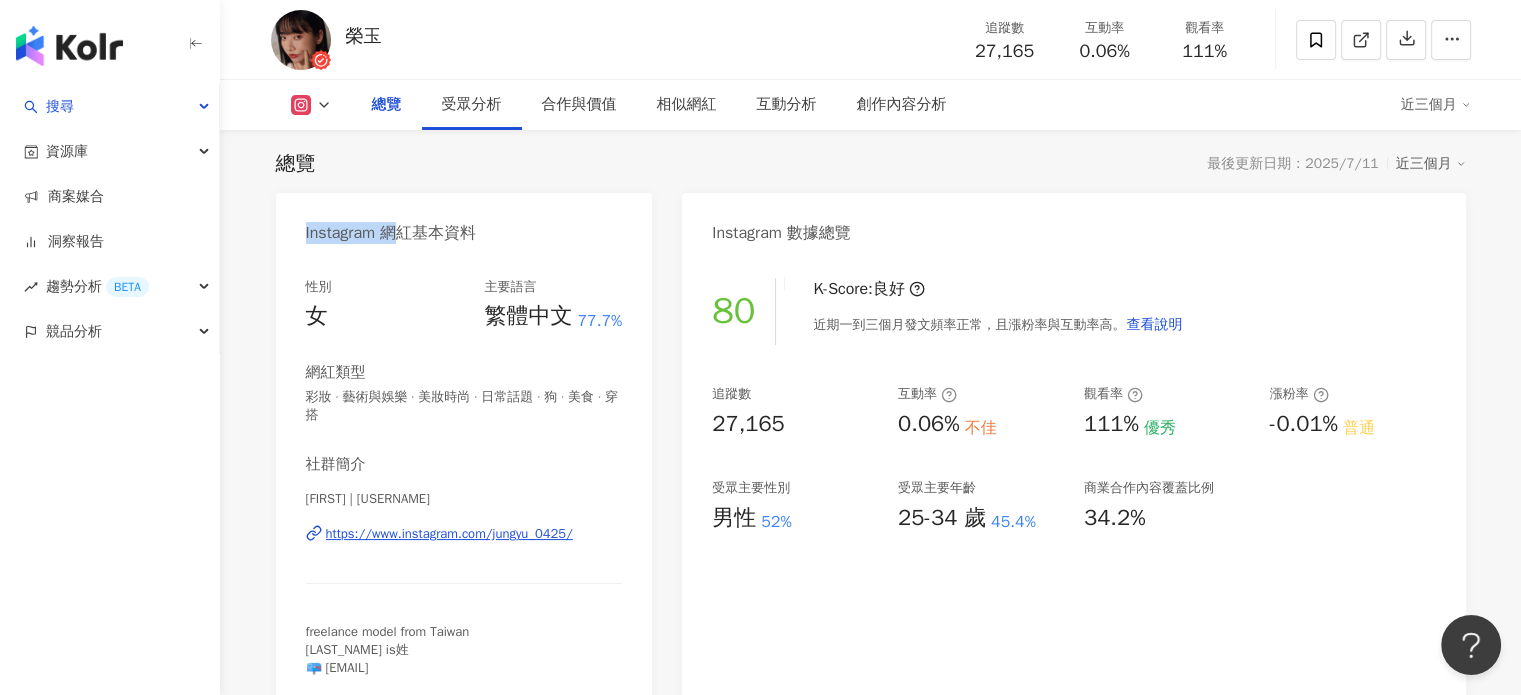 click on "Instagram 網紅基本資料" at bounding box center [464, 225] 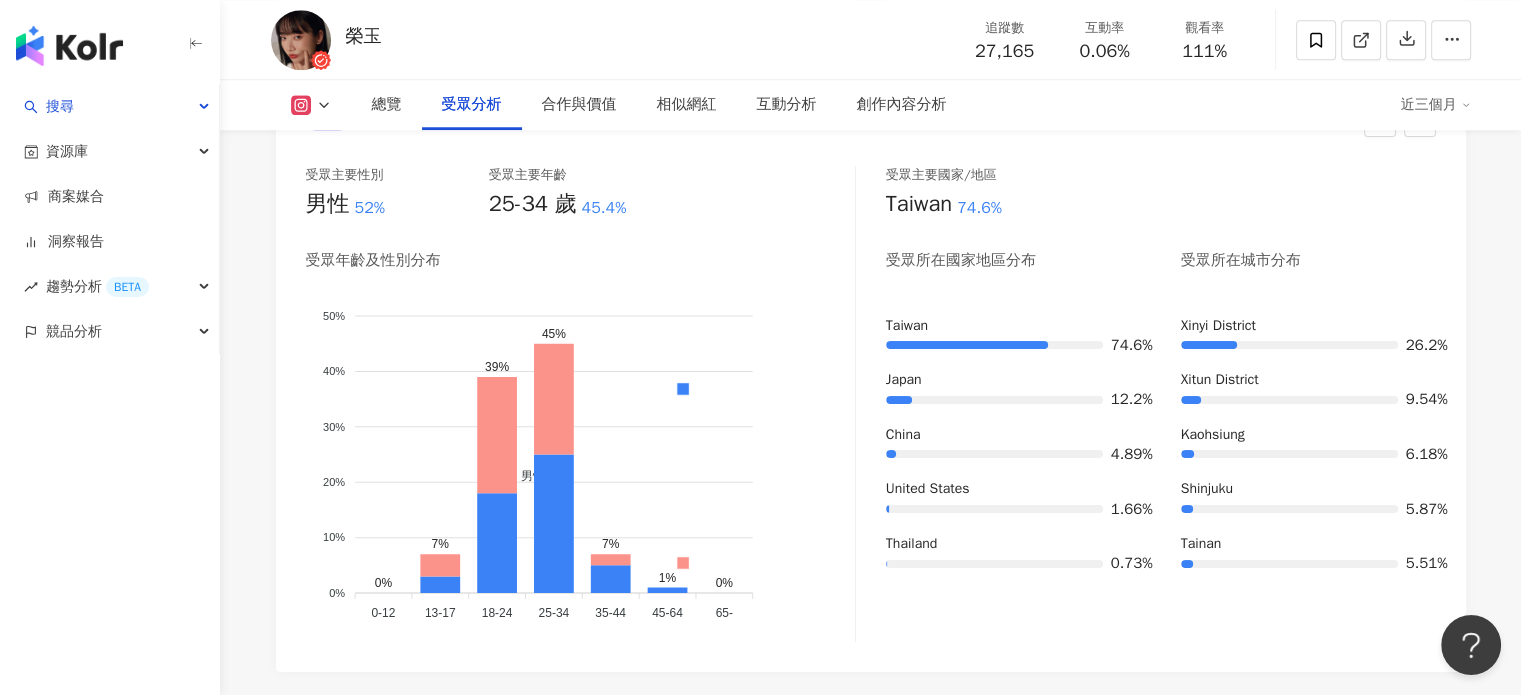 scroll, scrollTop: 1823, scrollLeft: 0, axis: vertical 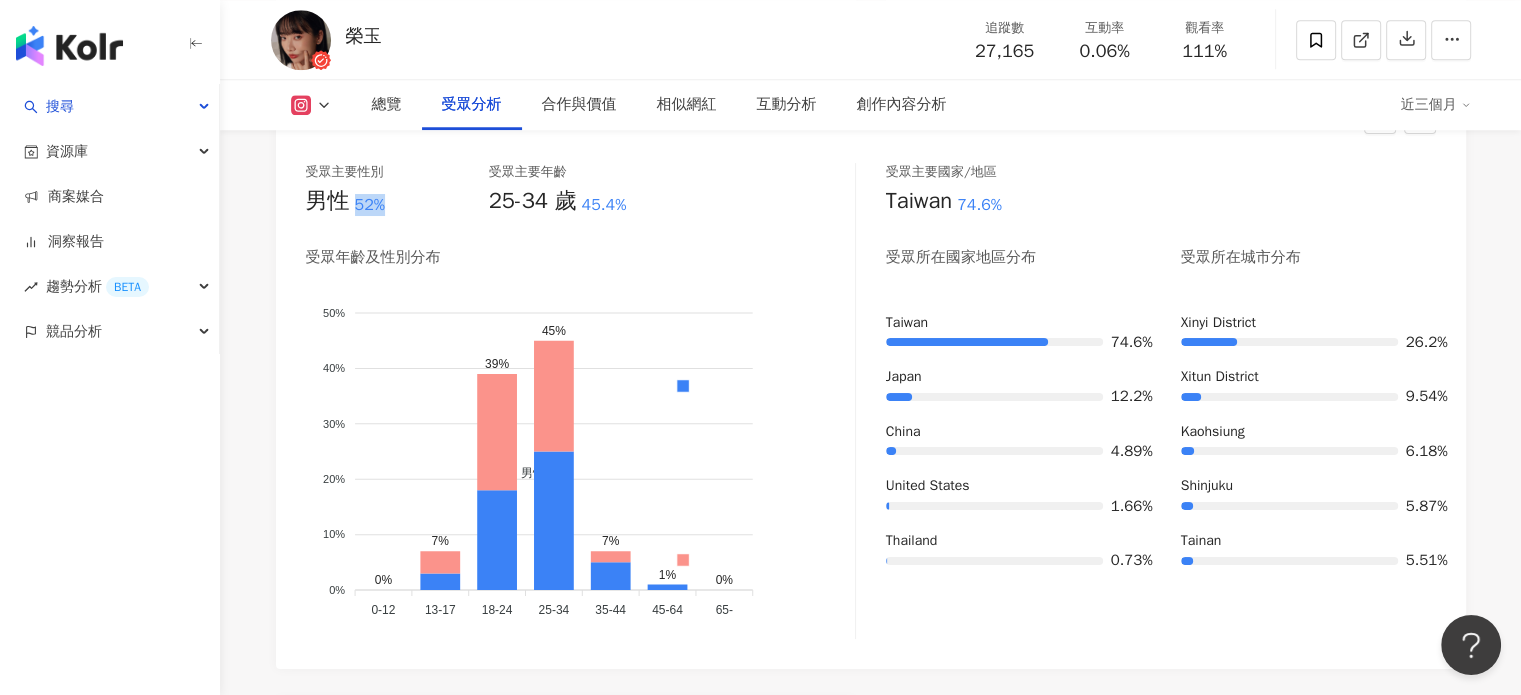 drag, startPoint x: 356, startPoint y: 202, endPoint x: 381, endPoint y: 192, distance: 26.925823 